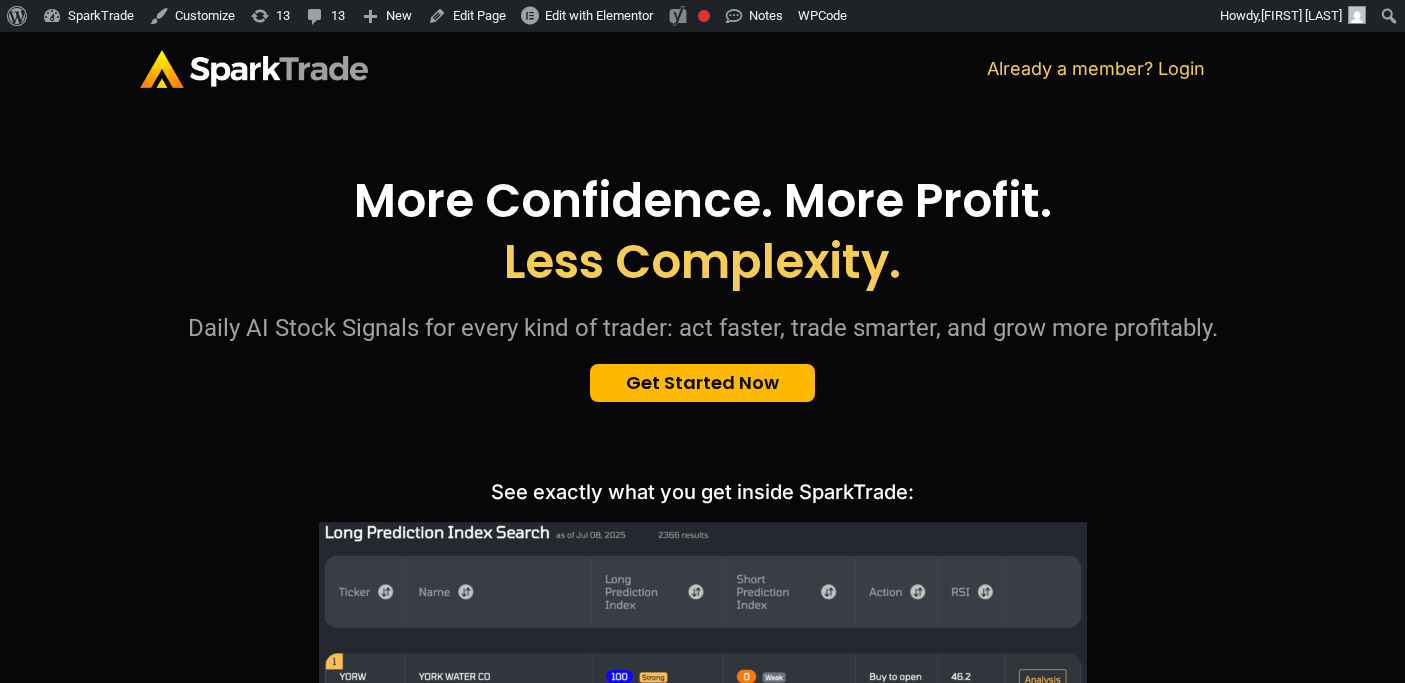 click on "More Confidence. More Profit.
Less Complexity.
Daily AI Stock Signals for every kind of trader: act faster, trade smarter, and grow more profitably.
Get Started Now
See exactly what you get inside SparkTrade:
Access real-time signals, entry/exit levels, and prediction history inside SparkTrade.
Choose Your Path to Smarter Signals
Retail Traders
Confident trades: no code, no guesswork. Simple, daily signals. Tools built for individual investors." at bounding box center (703, 981) 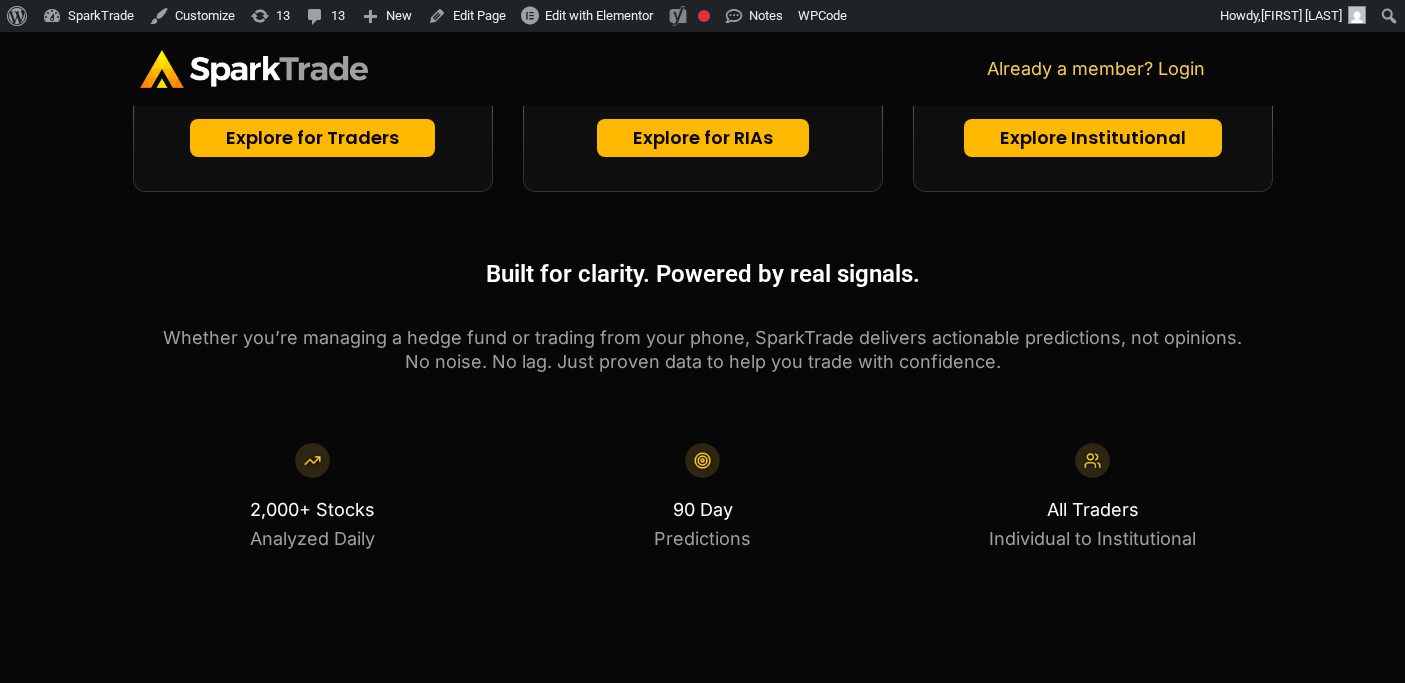 scroll, scrollTop: 0, scrollLeft: 0, axis: both 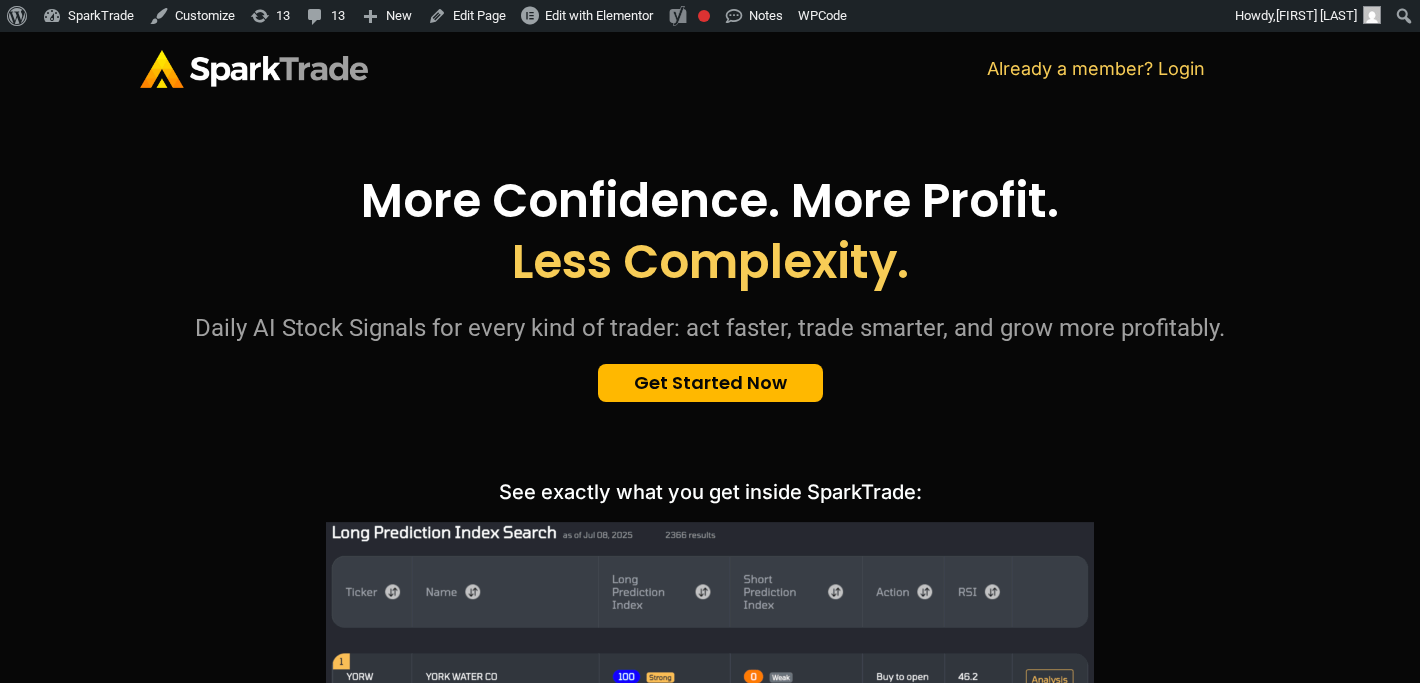 click on "Get Started Now" at bounding box center [710, 383] 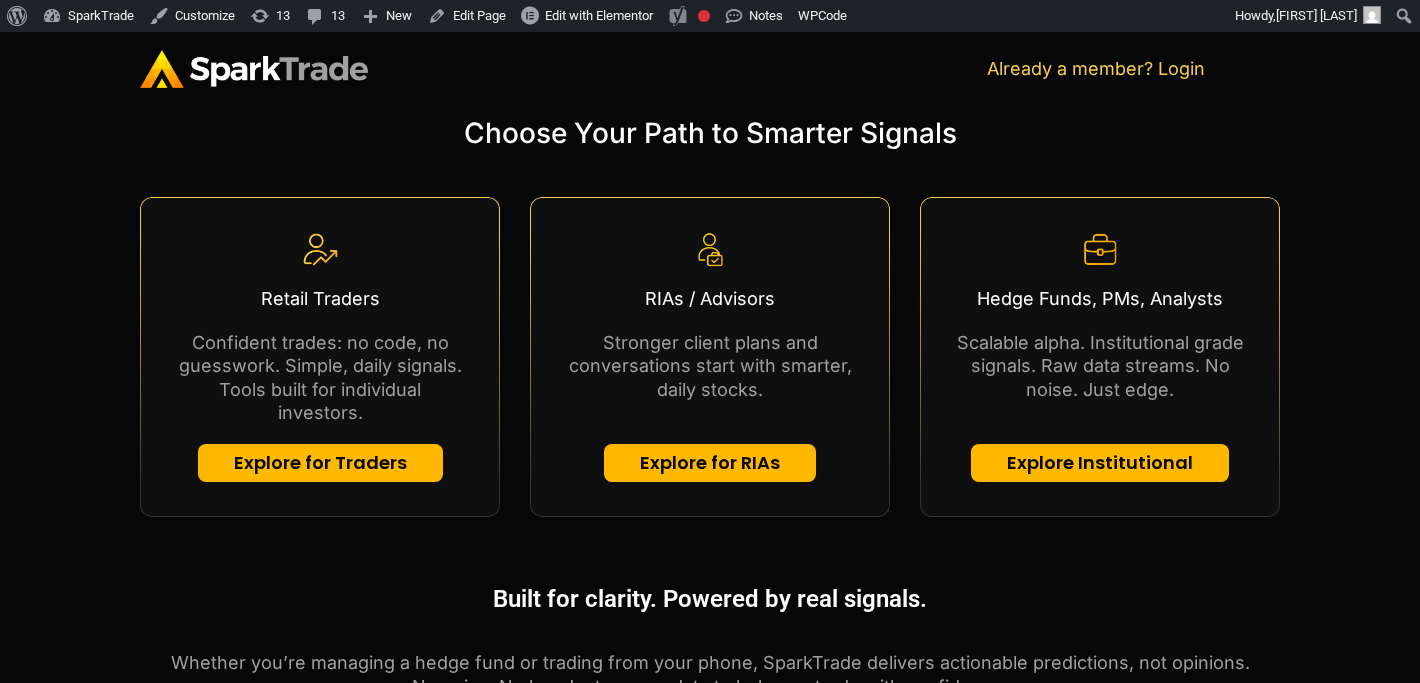 scroll, scrollTop: 943, scrollLeft: 0, axis: vertical 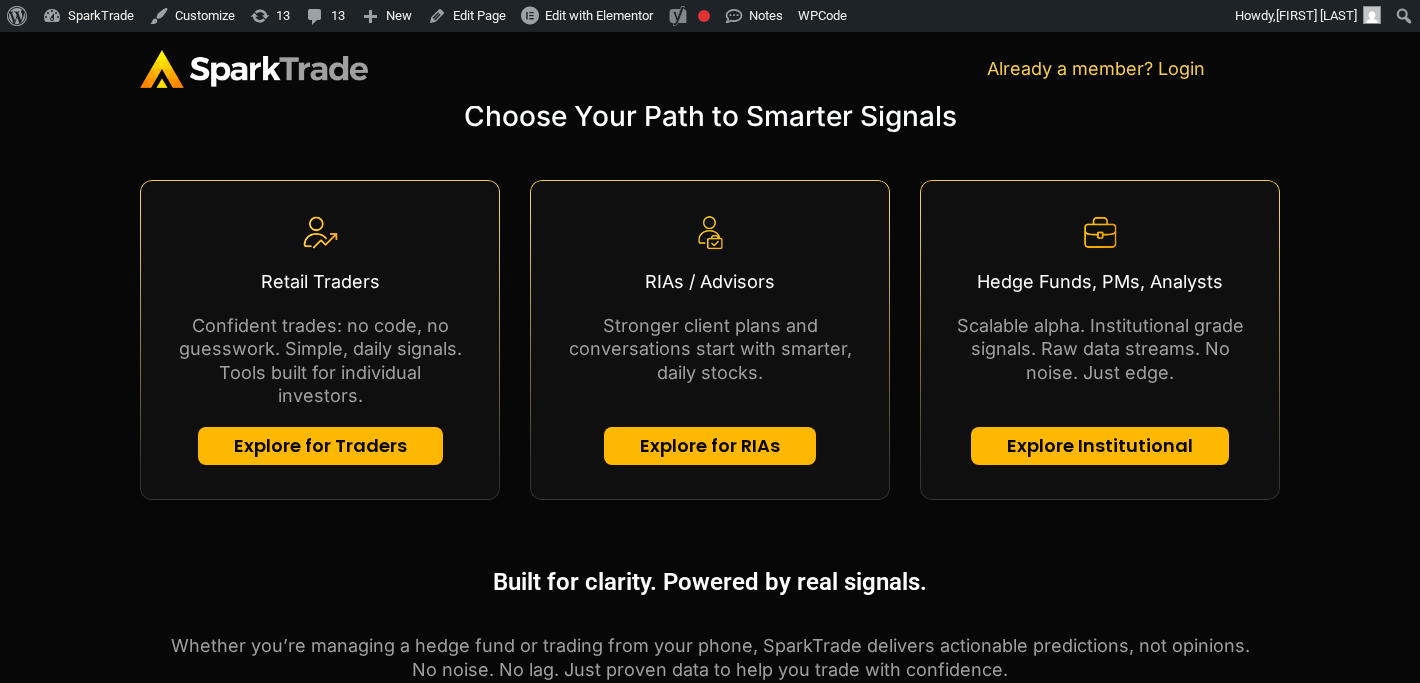 click on "Explore for Traders" at bounding box center [320, 446] 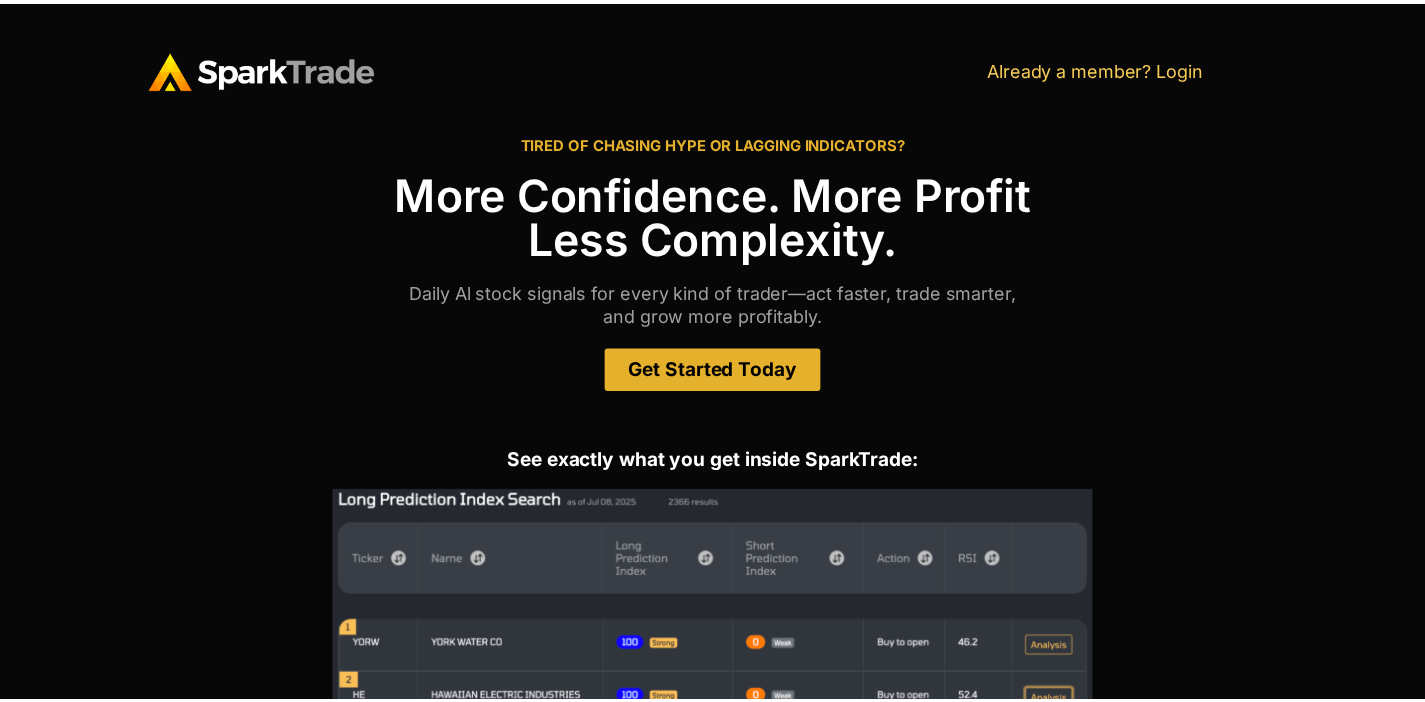 scroll, scrollTop: 0, scrollLeft: 0, axis: both 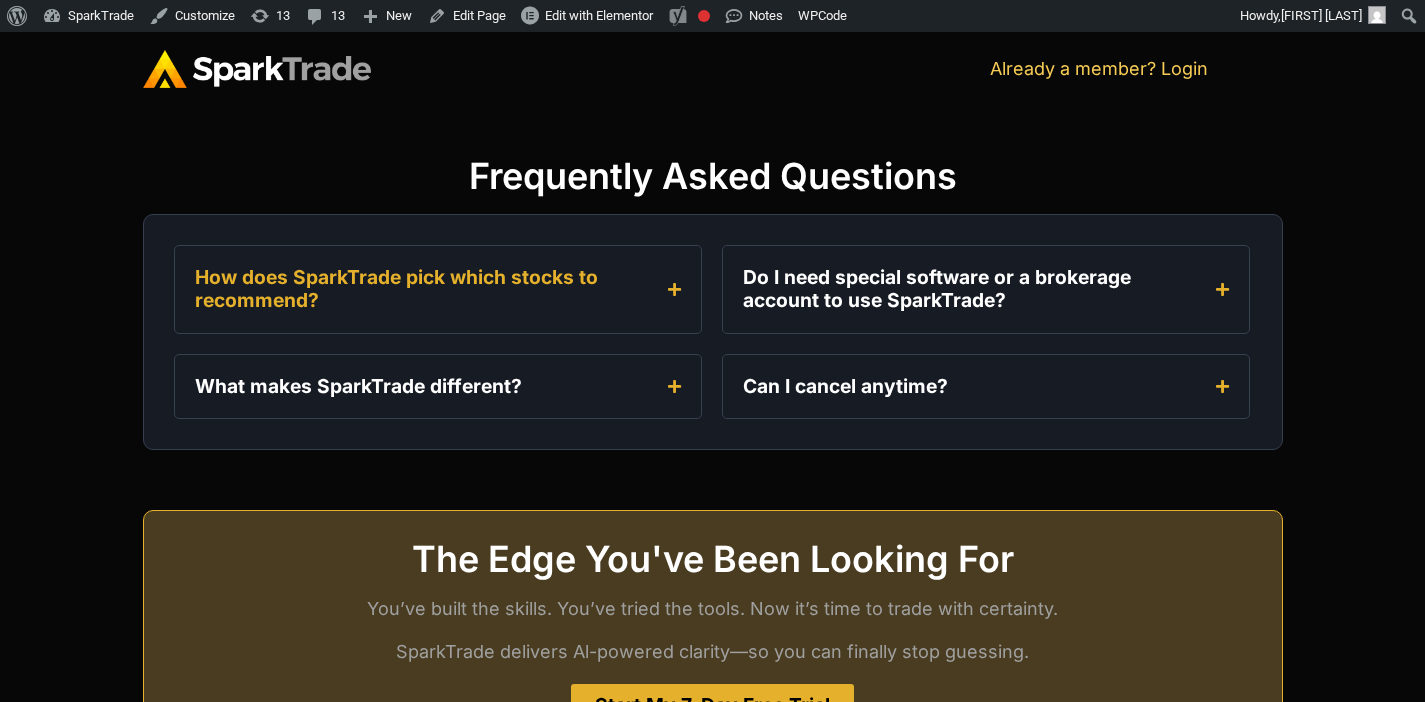click on "How does SparkTrade pick which stocks to recommend?" at bounding box center [438, 289] 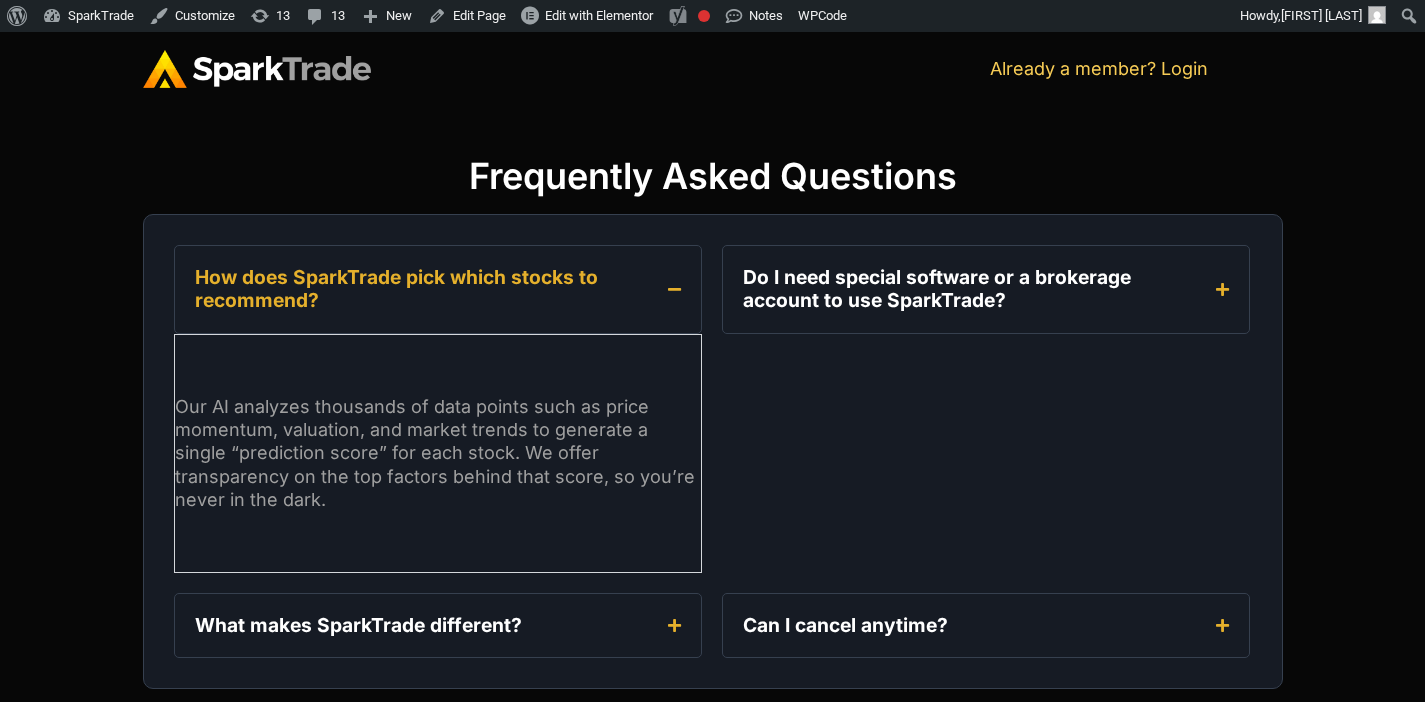 click on "How does SparkTrade pick which stocks to recommend?" at bounding box center [438, 289] 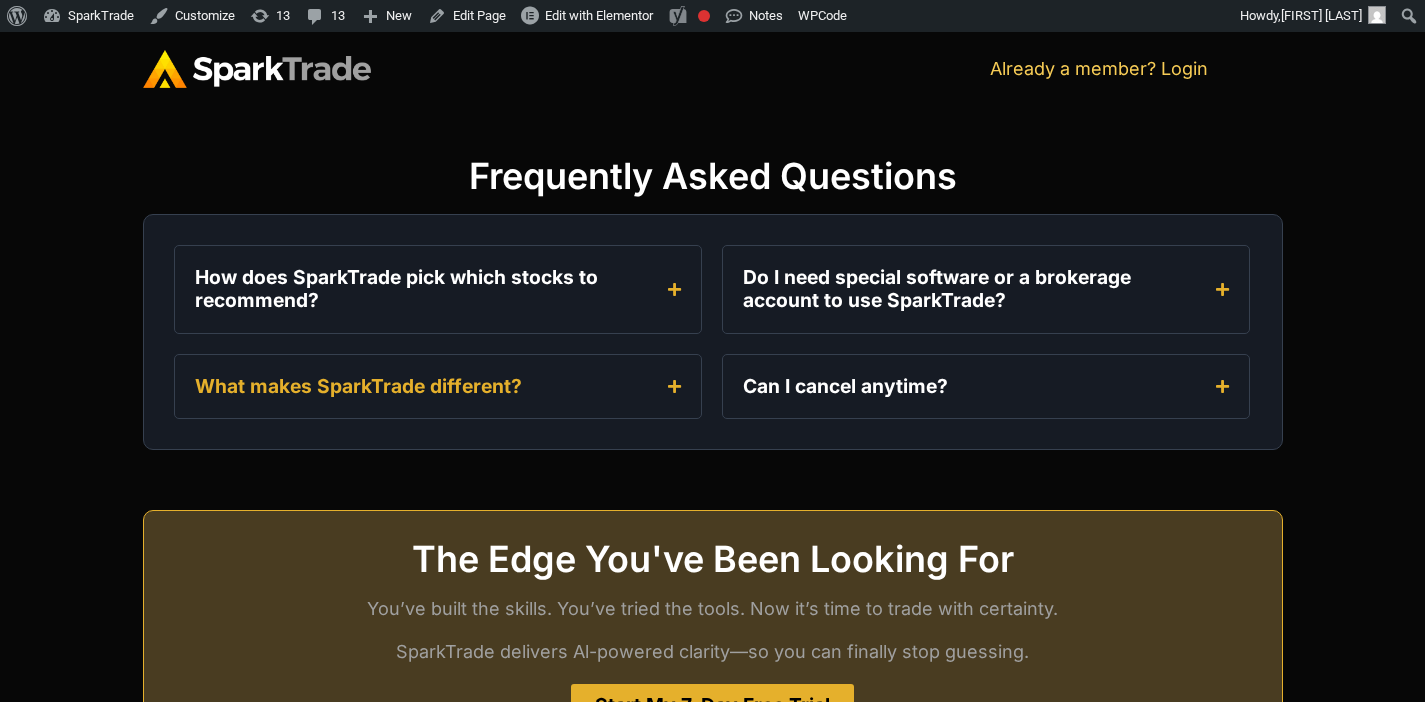 click on "What makes SparkTrade different?" at bounding box center [438, 386] 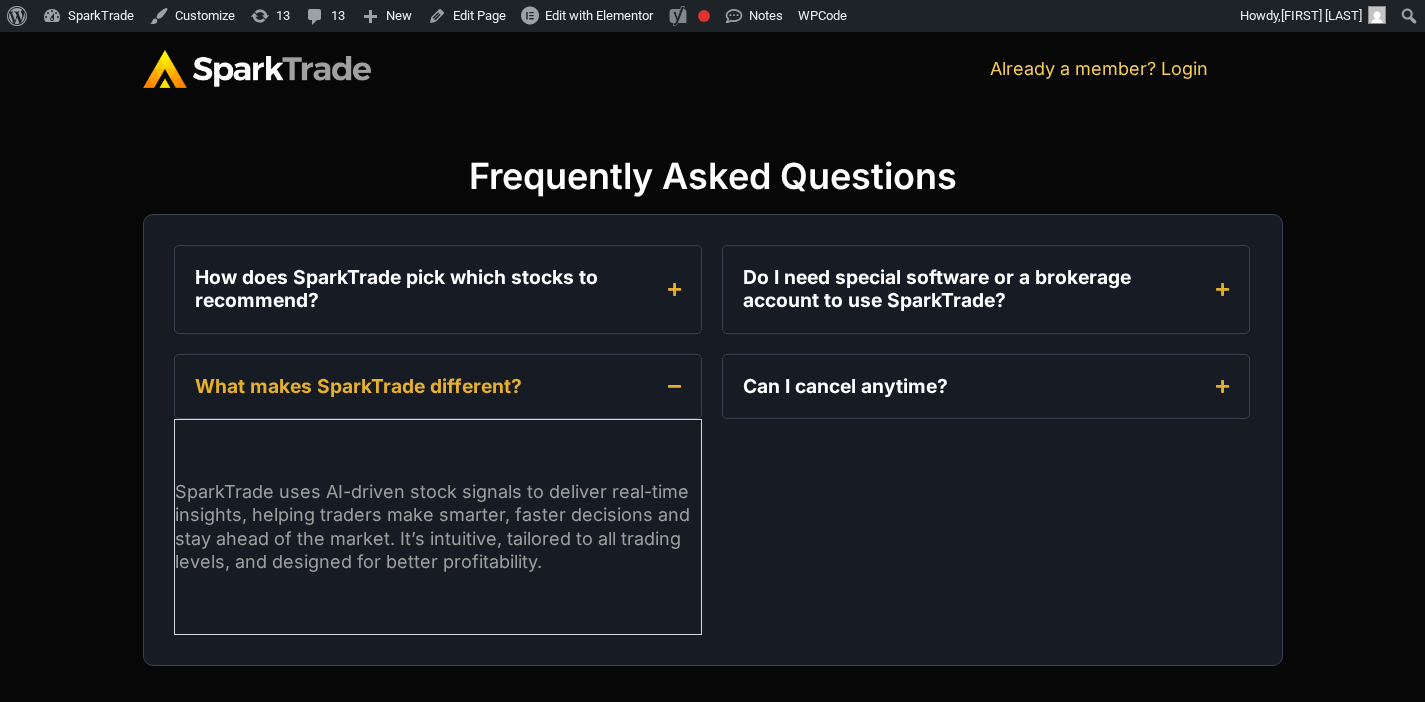 click on "What makes SparkTrade different?" at bounding box center [438, 386] 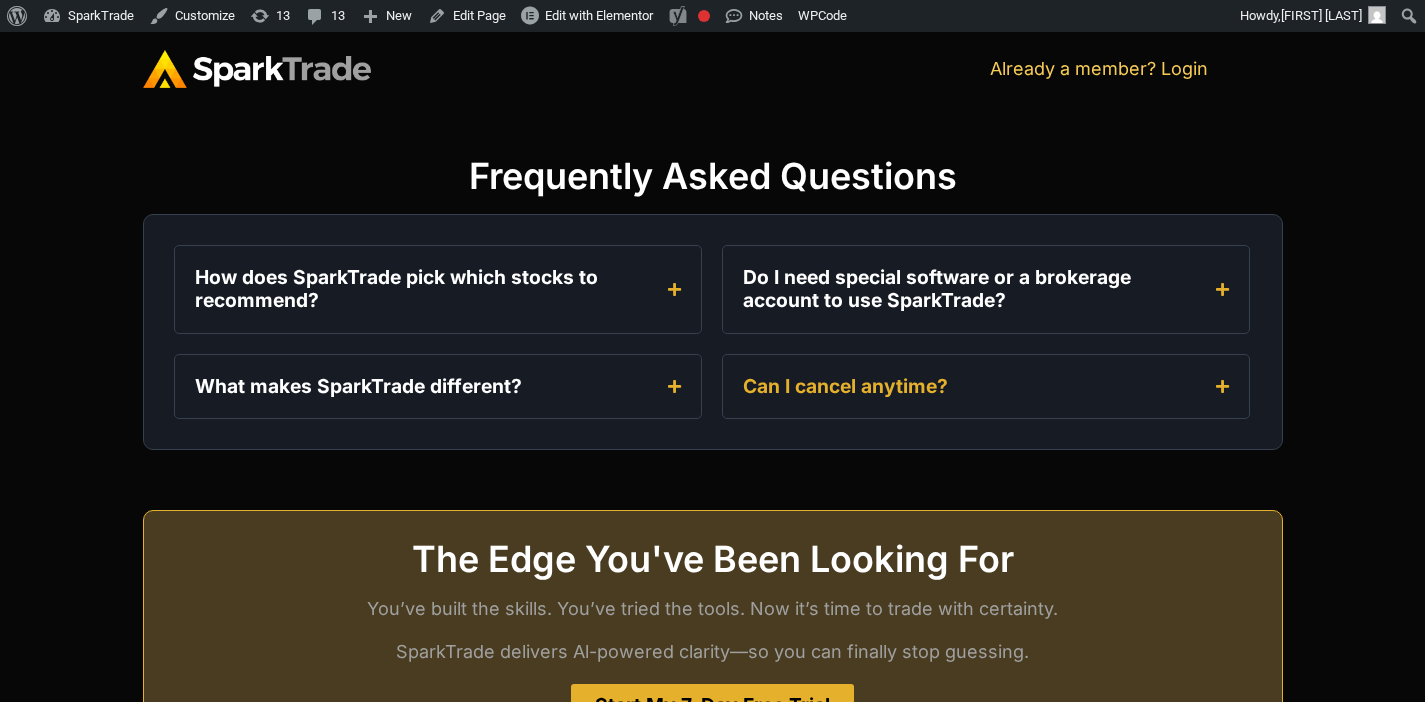 click on "Can I cancel anytime?" at bounding box center [845, 386] 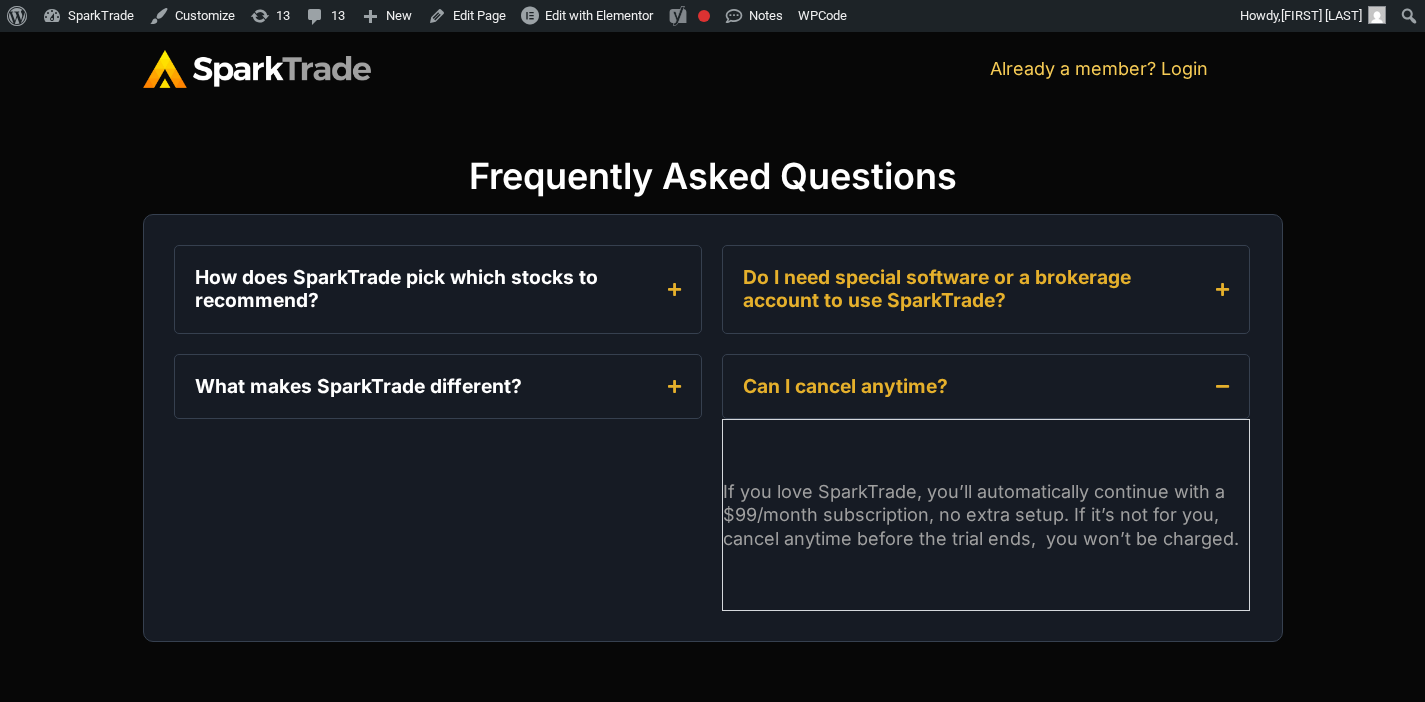 click on "Do I need special software or a brokerage account to use SparkTrade?" at bounding box center (974, 289) 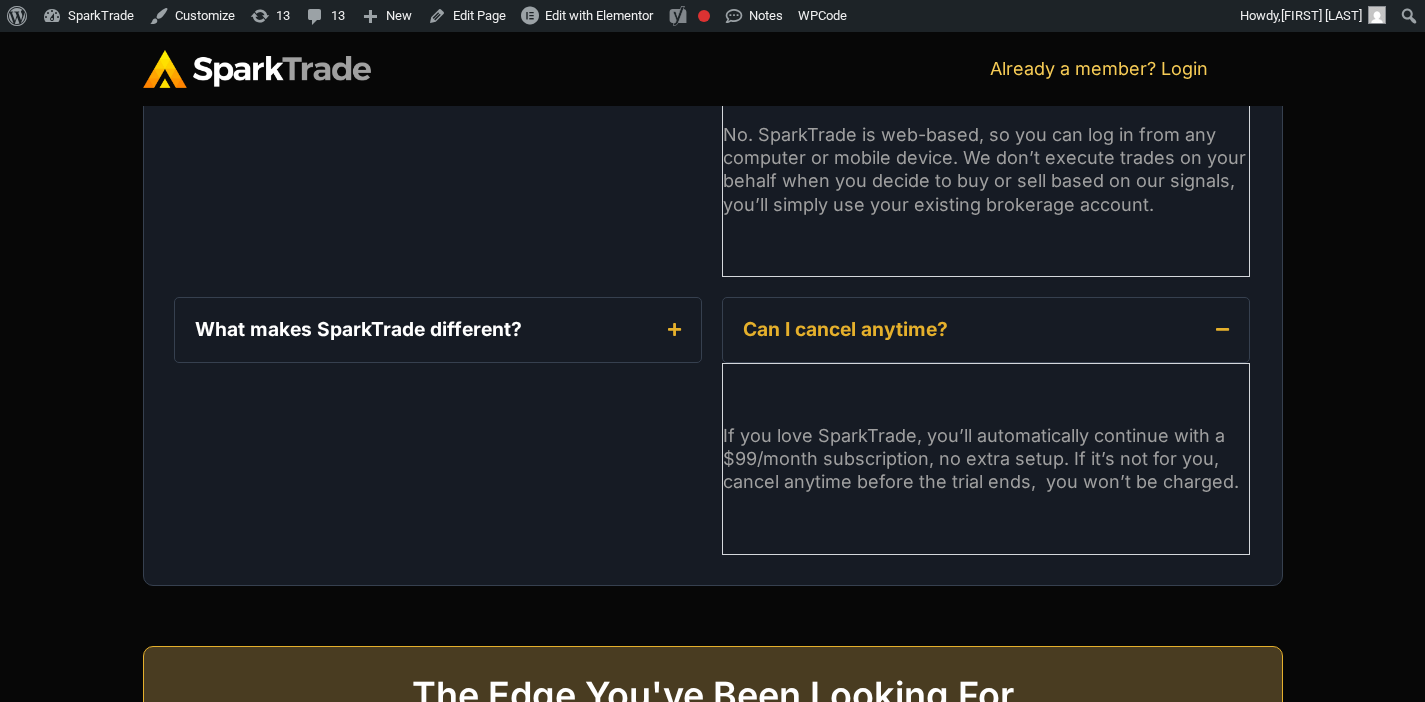 scroll, scrollTop: 2812, scrollLeft: 0, axis: vertical 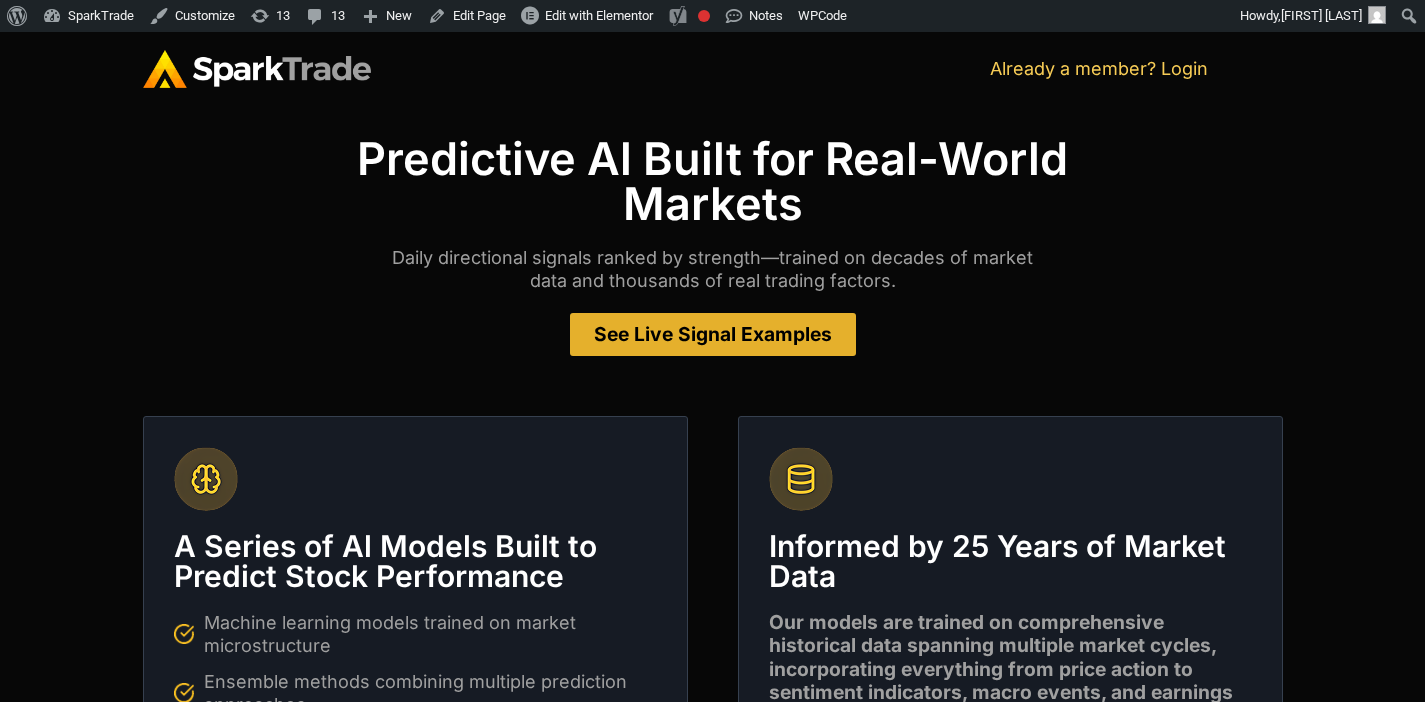 click on "See Live Signal Examples" at bounding box center [713, 334] 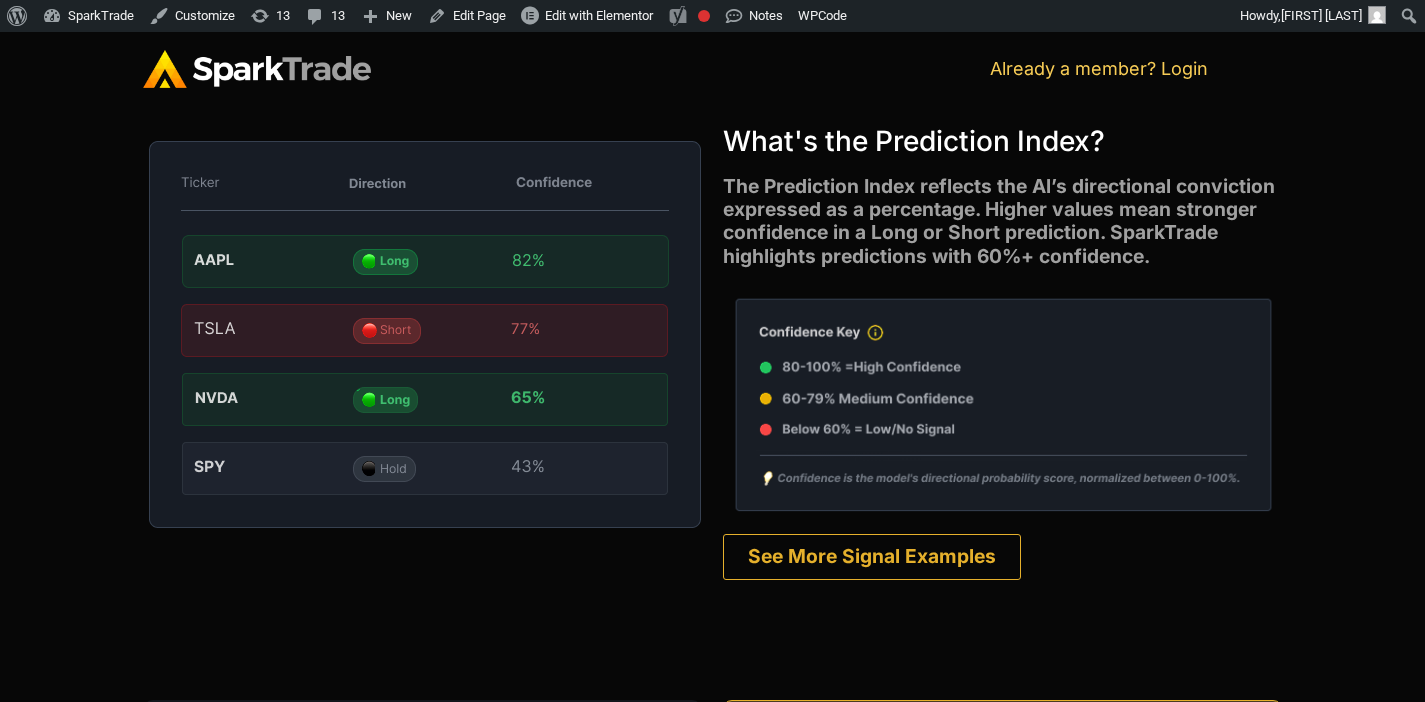 scroll, scrollTop: 1112, scrollLeft: 0, axis: vertical 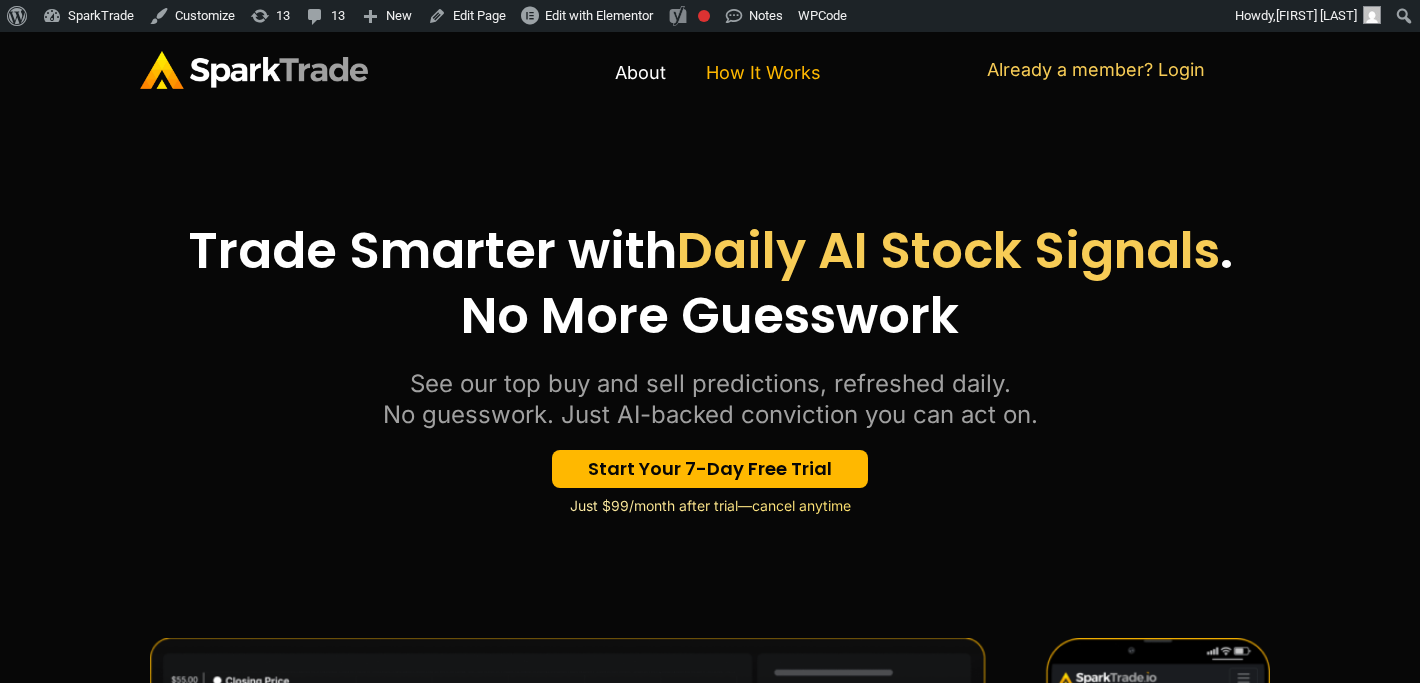 click on "How It Works" 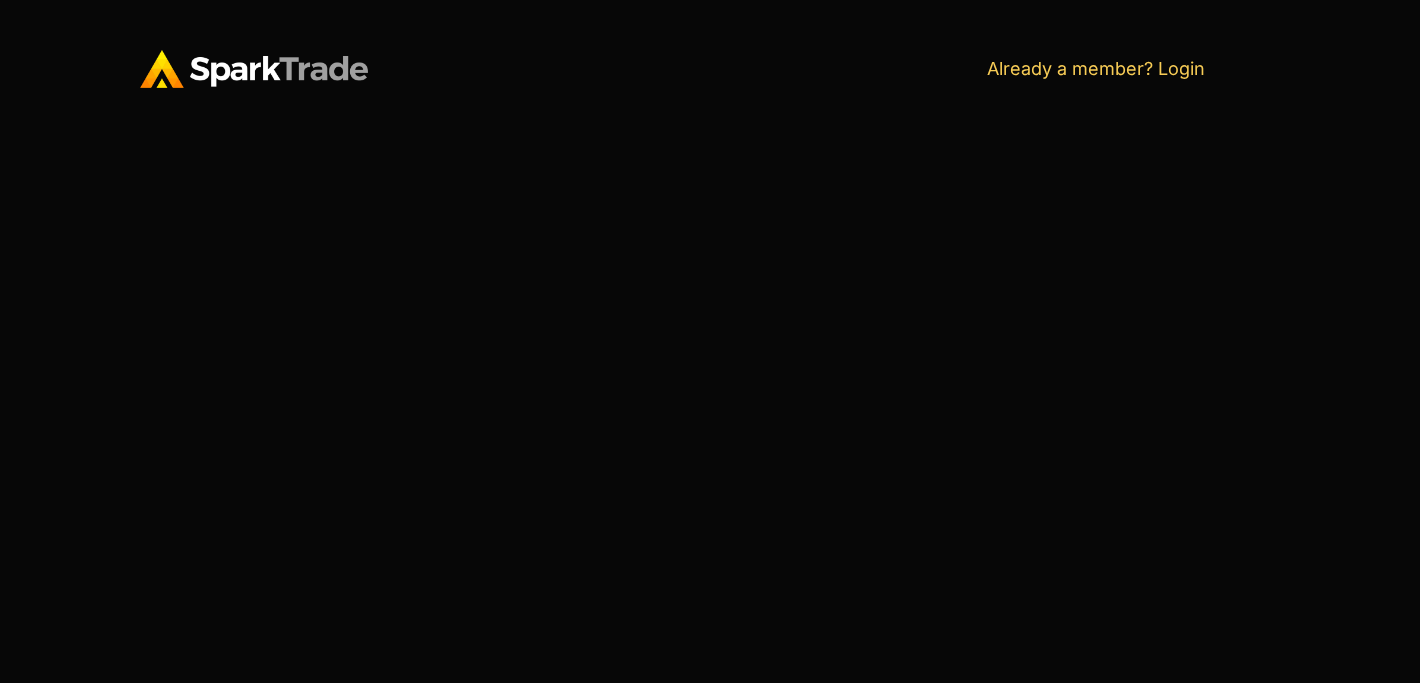 scroll, scrollTop: 0, scrollLeft: 0, axis: both 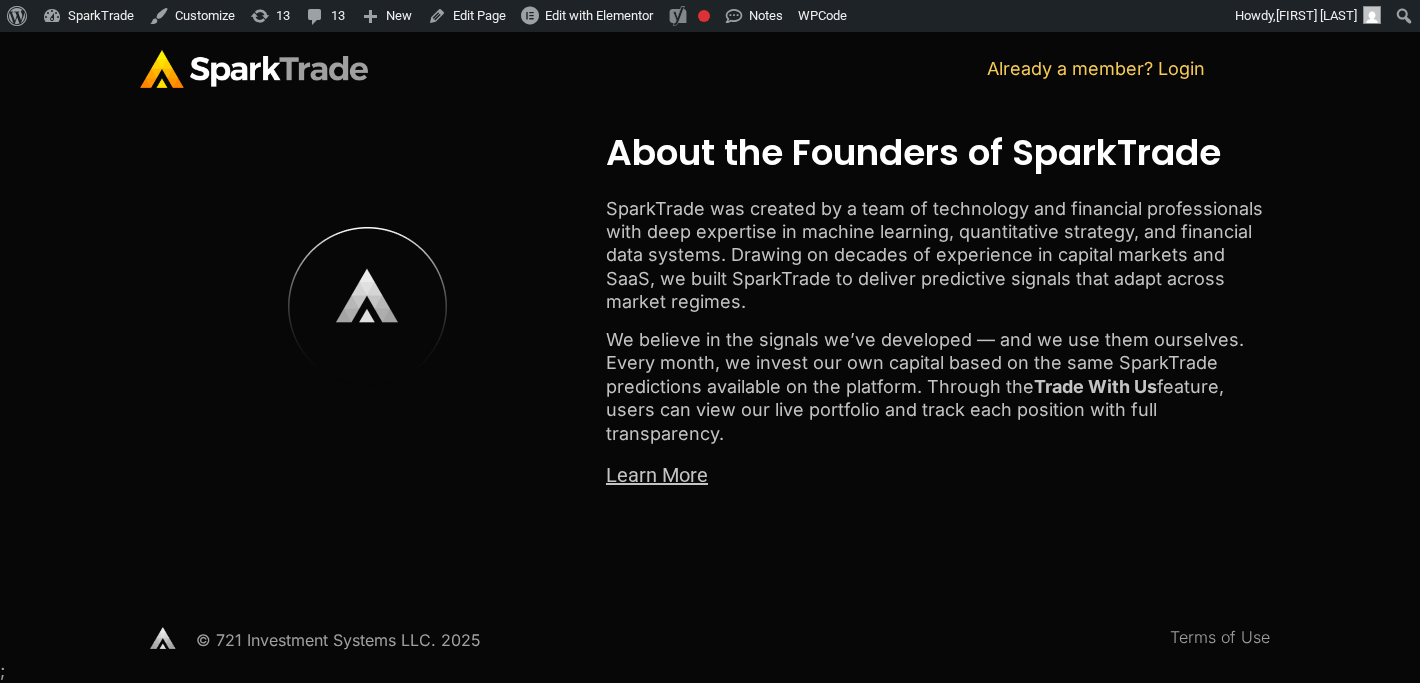 click at bounding box center (254, 69) 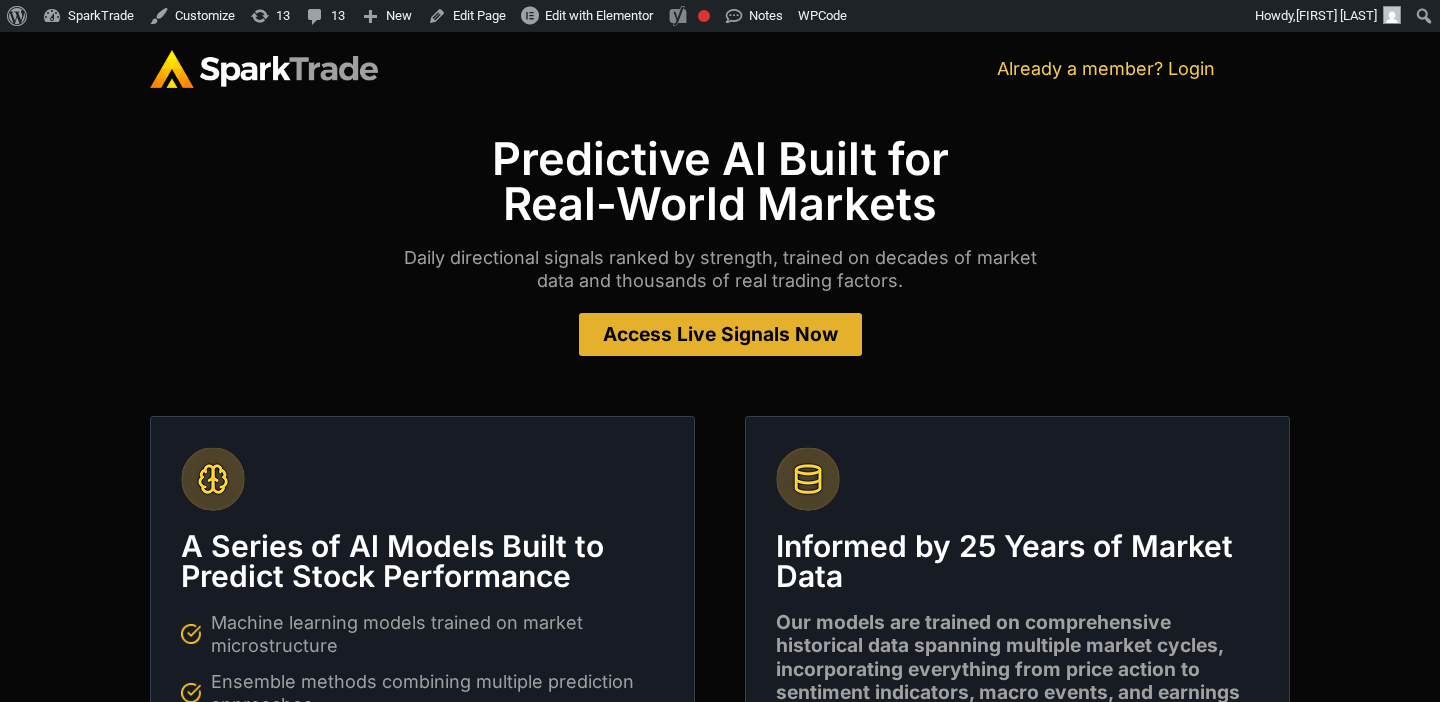 scroll, scrollTop: 0, scrollLeft: 0, axis: both 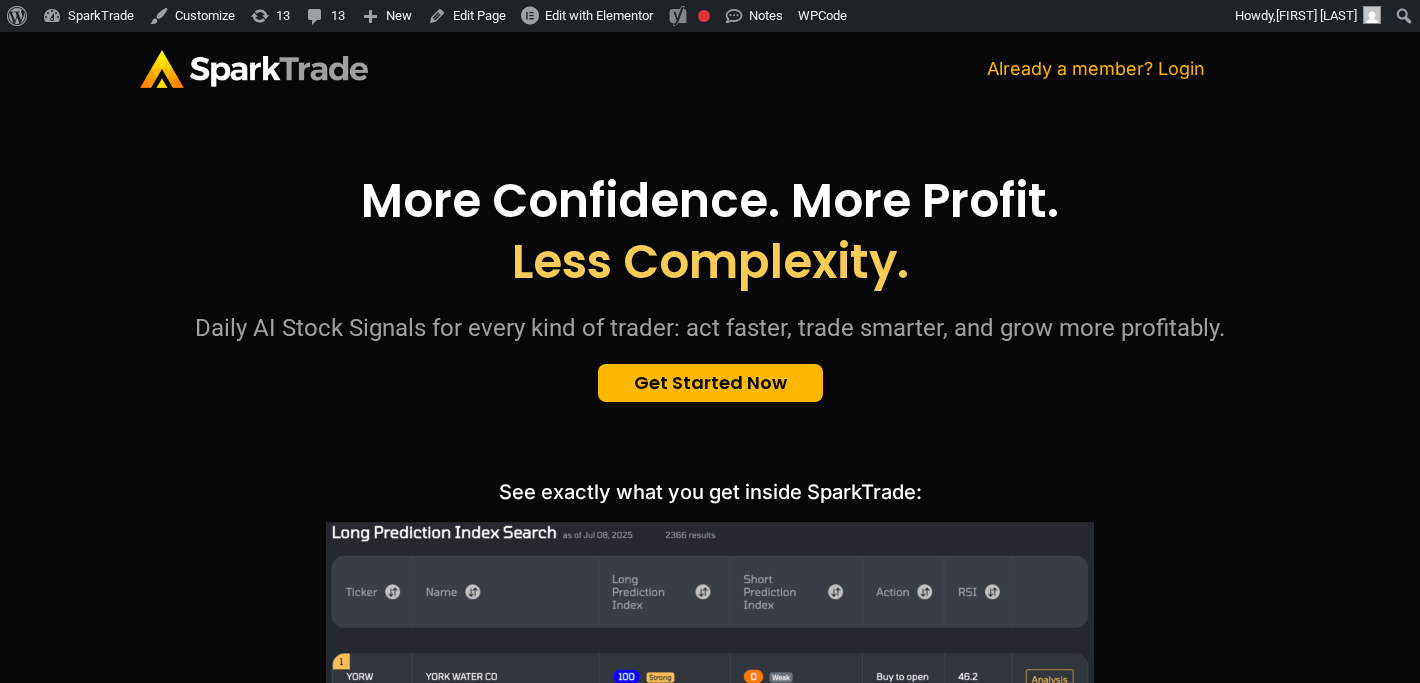 click on "Already a member? Login" at bounding box center [1096, 68] 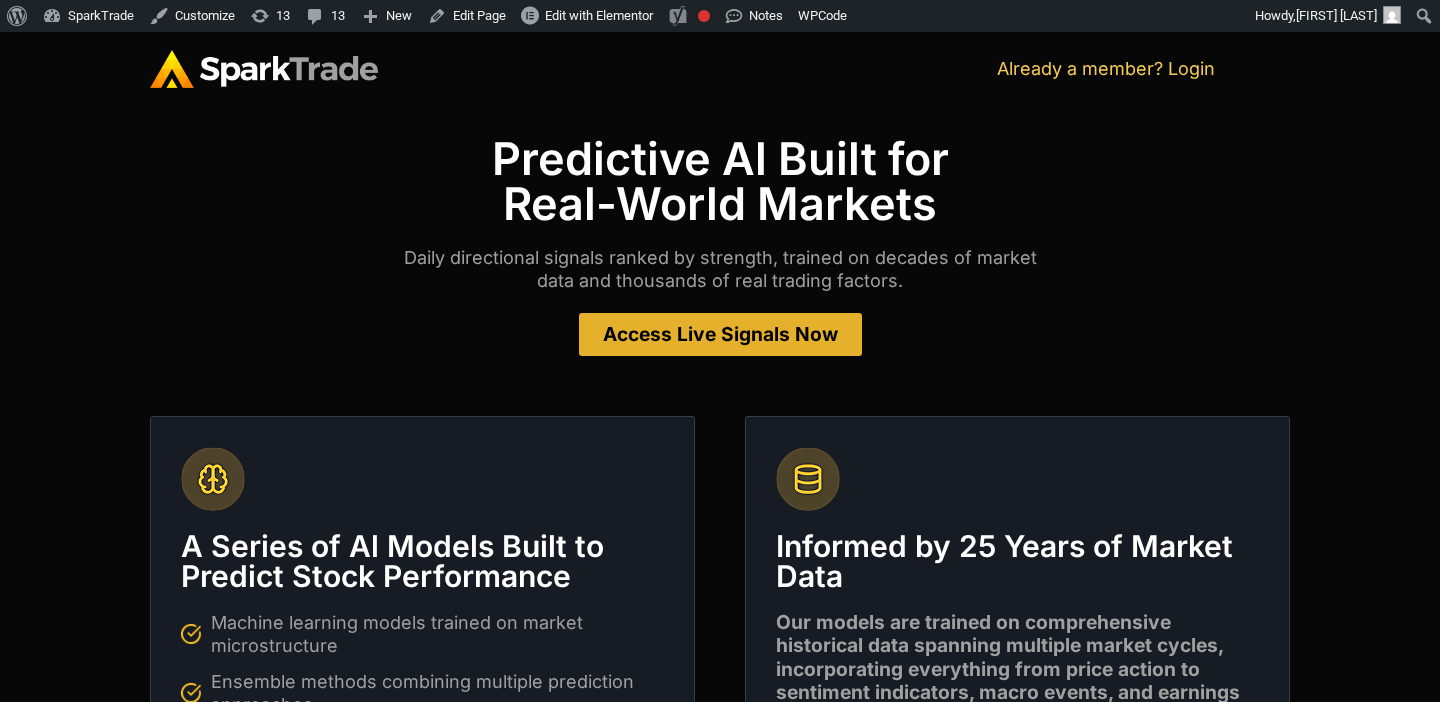 scroll, scrollTop: 0, scrollLeft: 0, axis: both 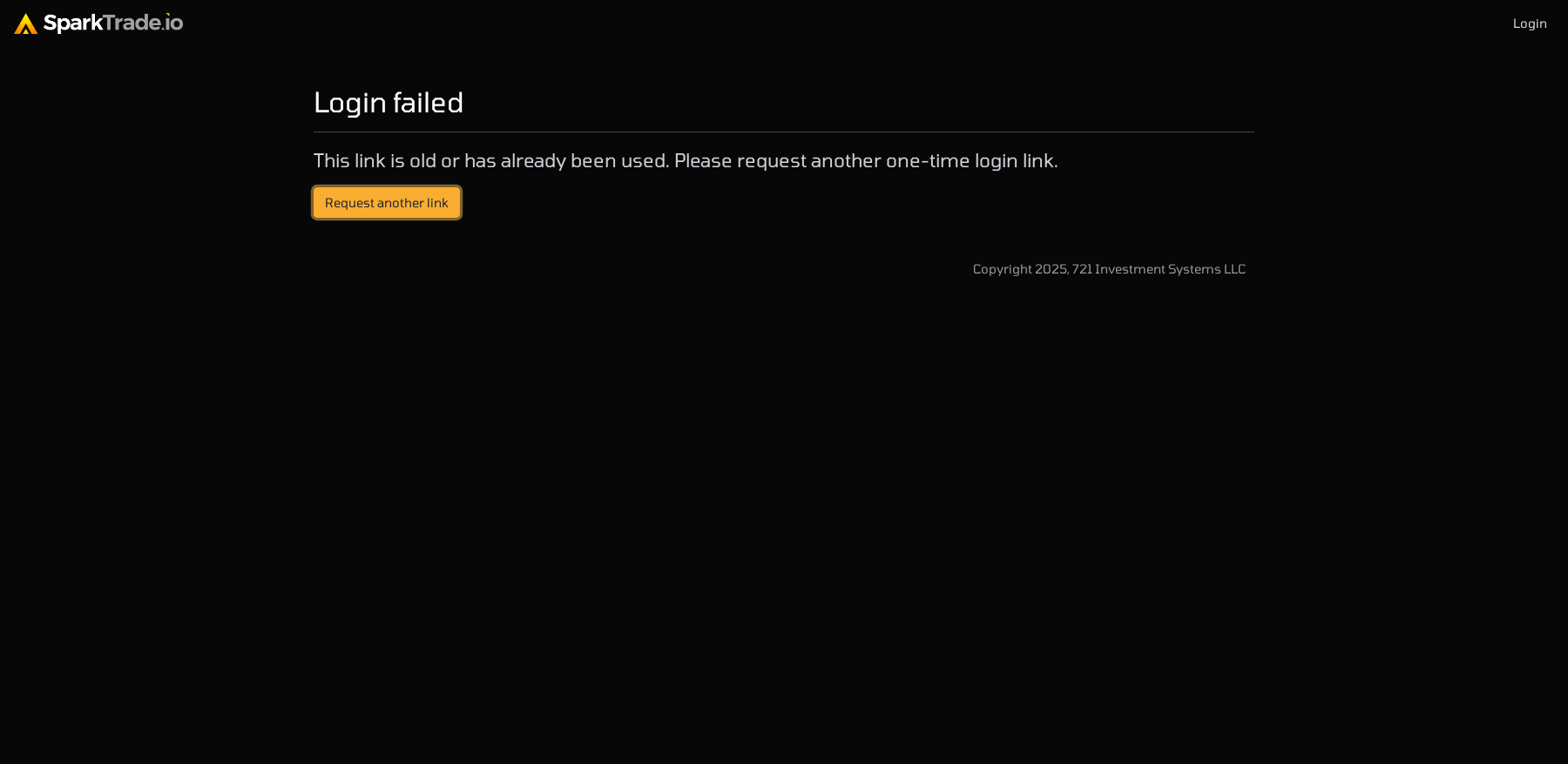 click on "Request another link" at bounding box center (387, 203) 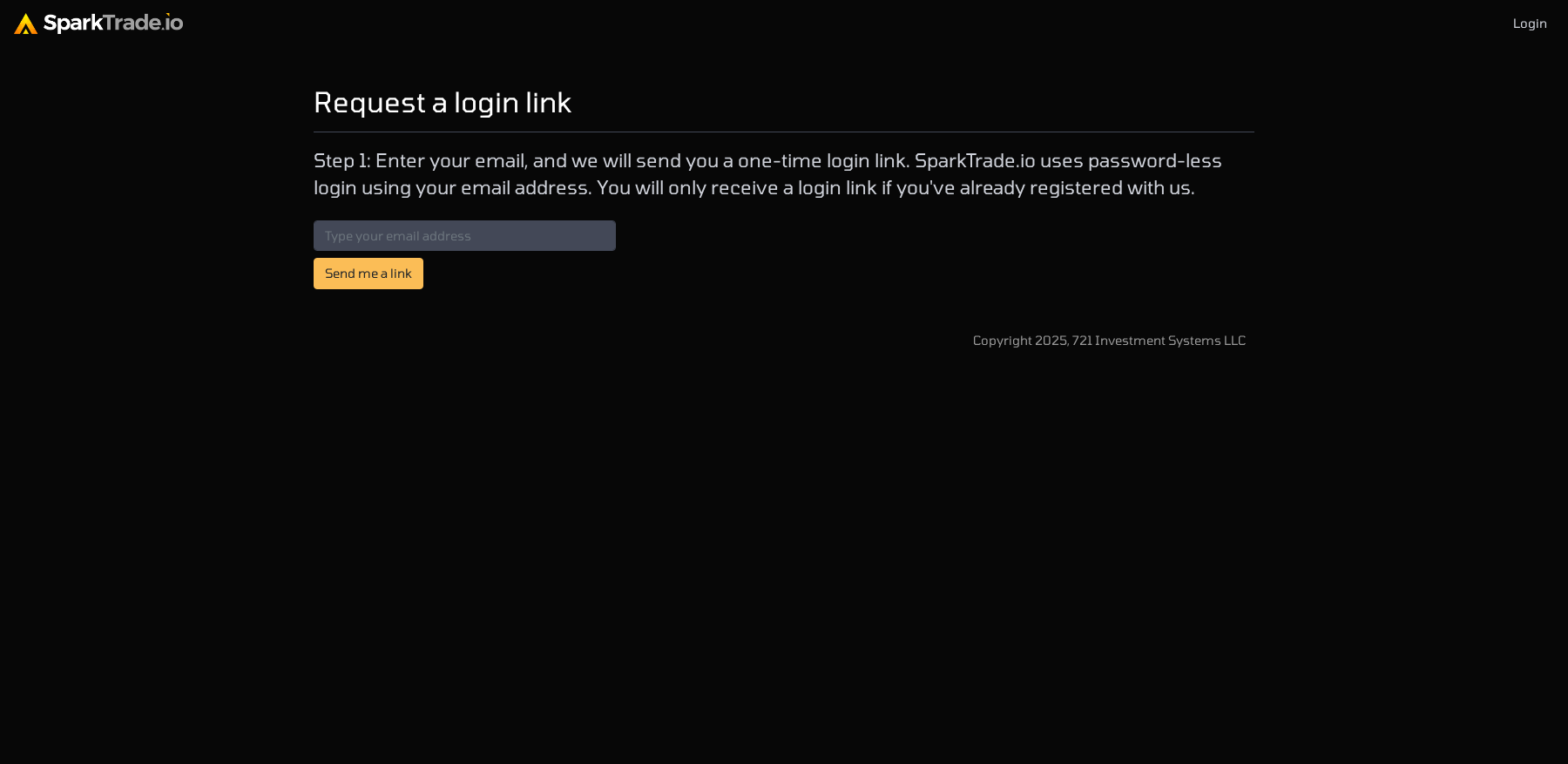 scroll, scrollTop: 0, scrollLeft: 0, axis: both 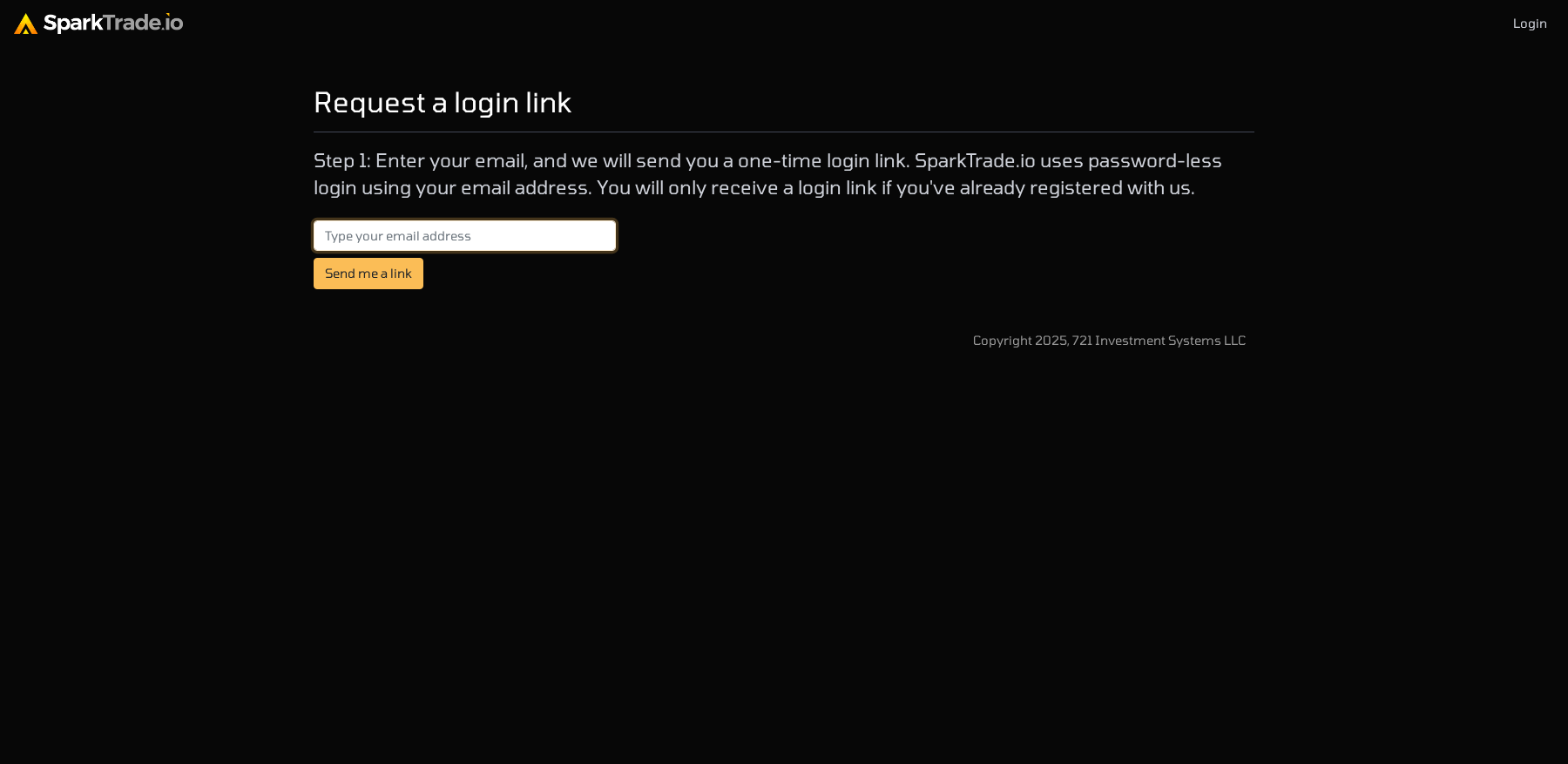 click at bounding box center (464, 236) 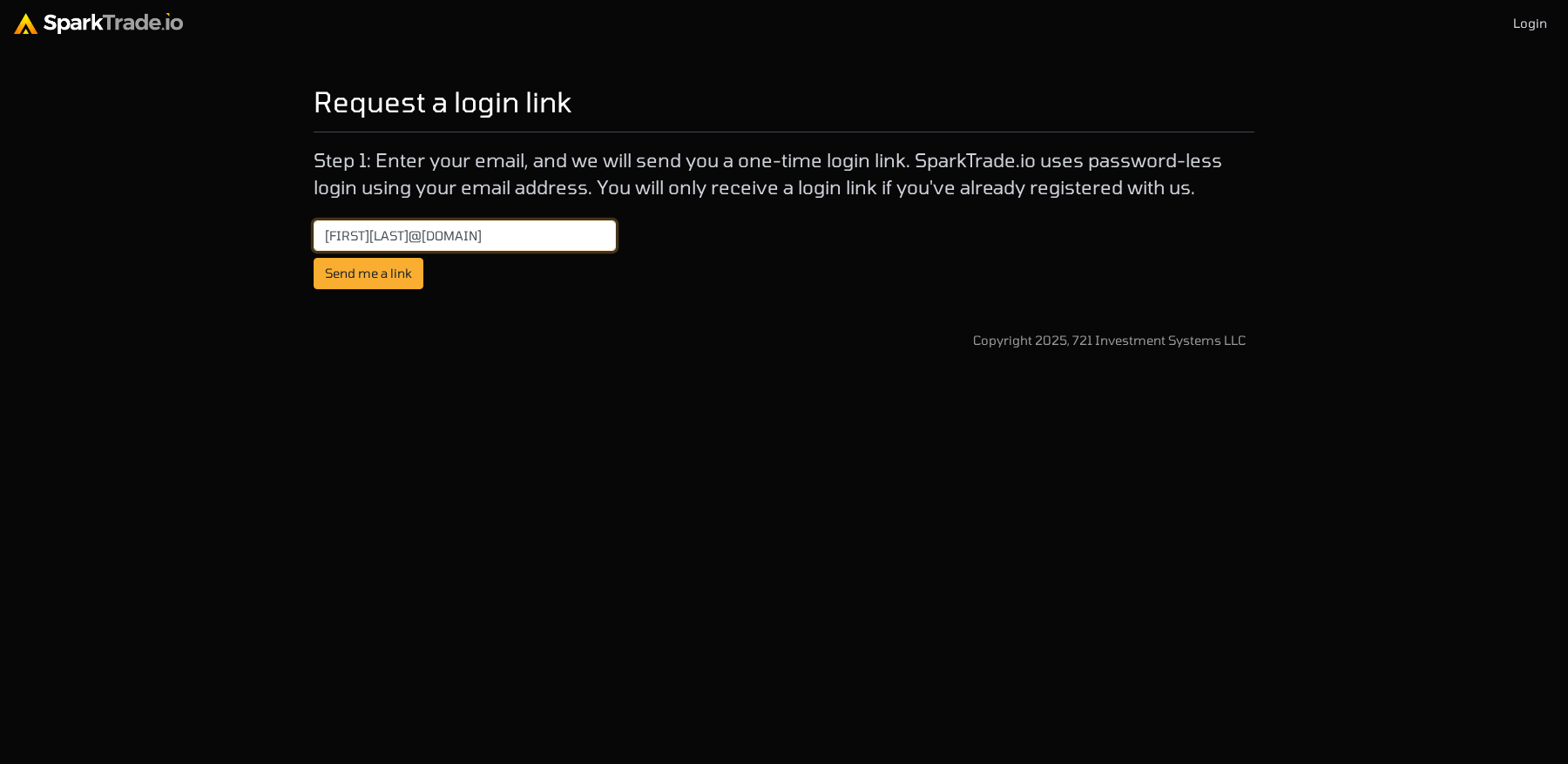 type on "AbbyCodamo+ecom@gmail.com" 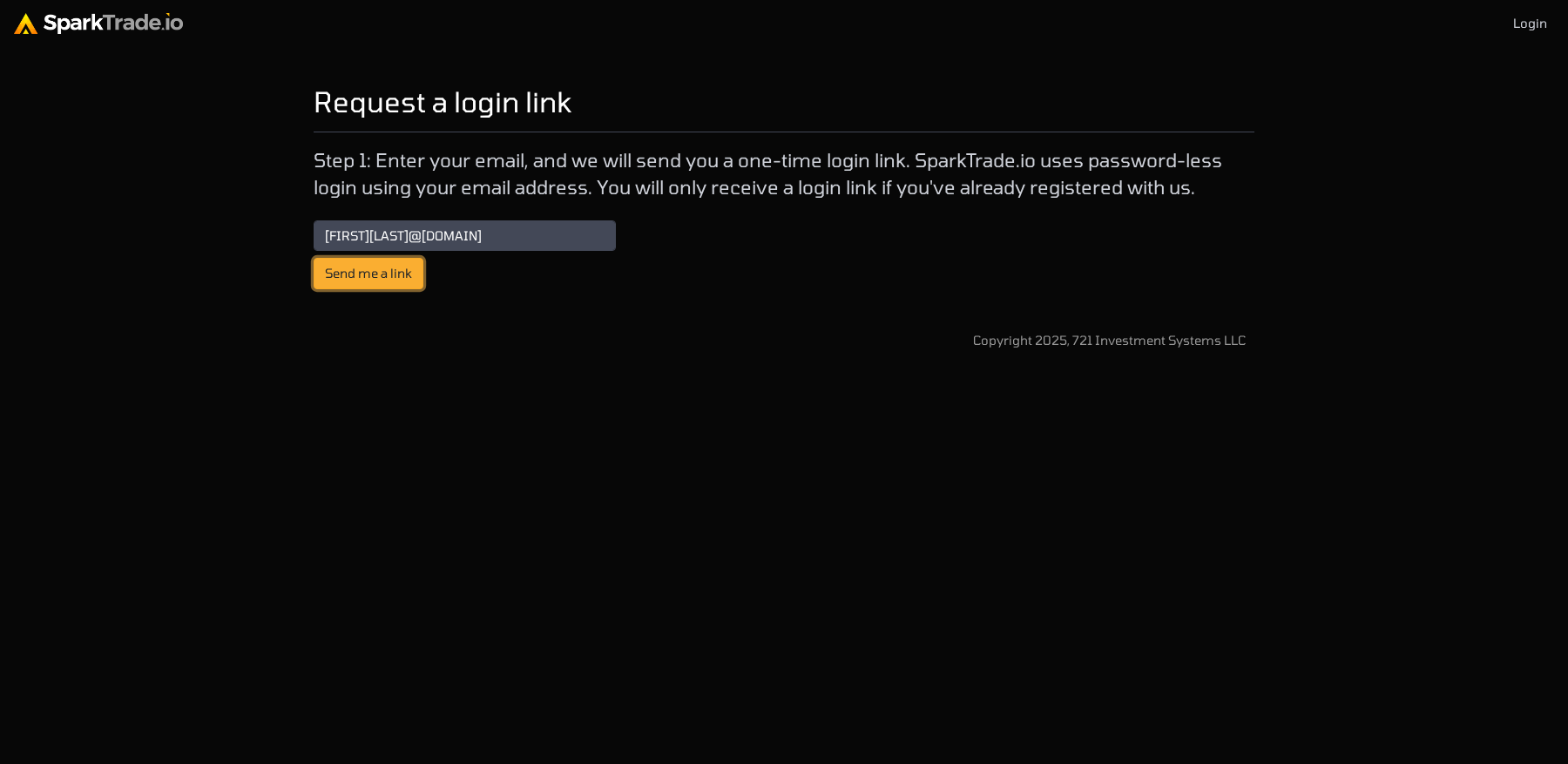 click on "Send me a link" at bounding box center [368, 274] 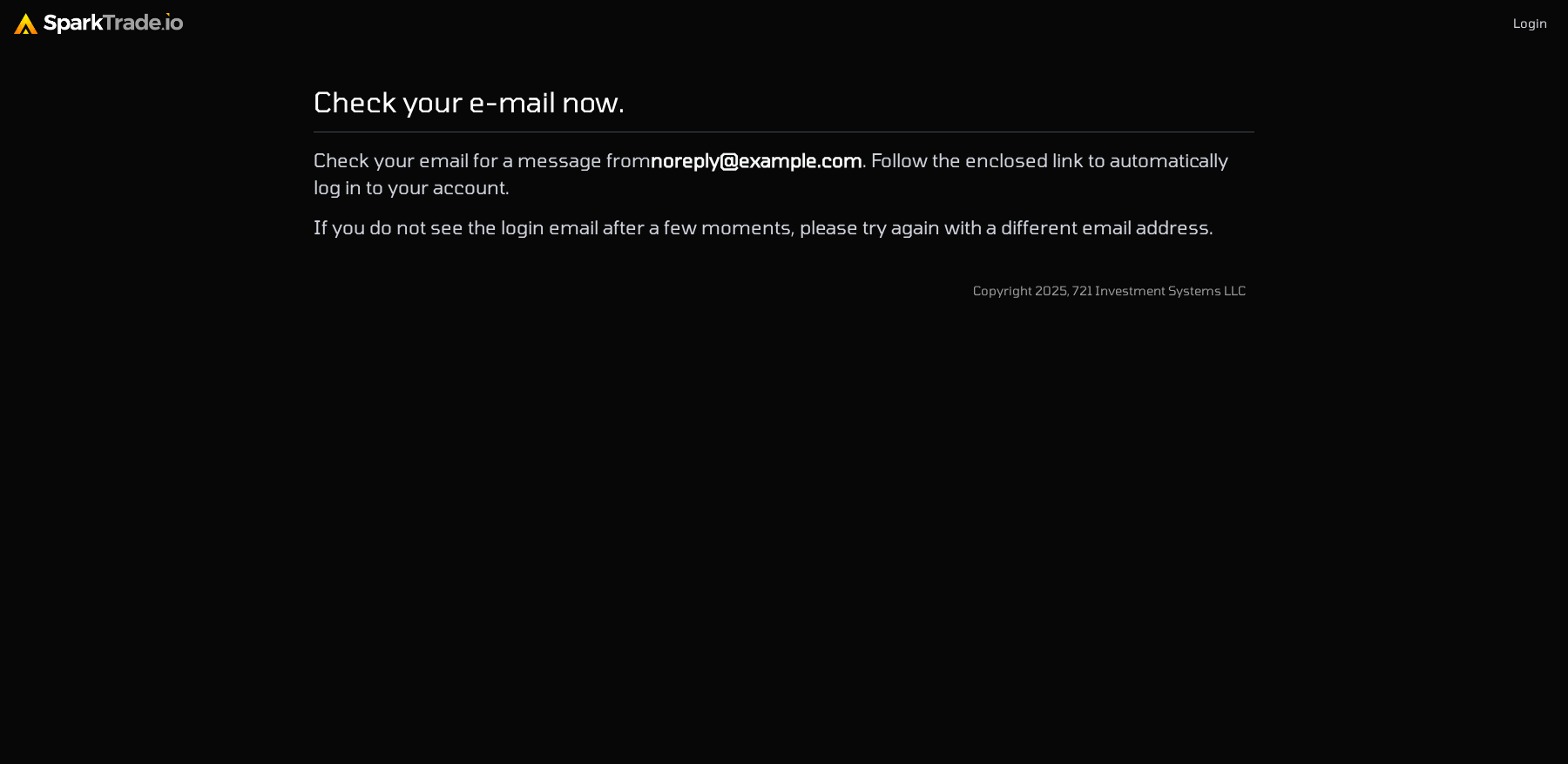 scroll, scrollTop: 0, scrollLeft: 0, axis: both 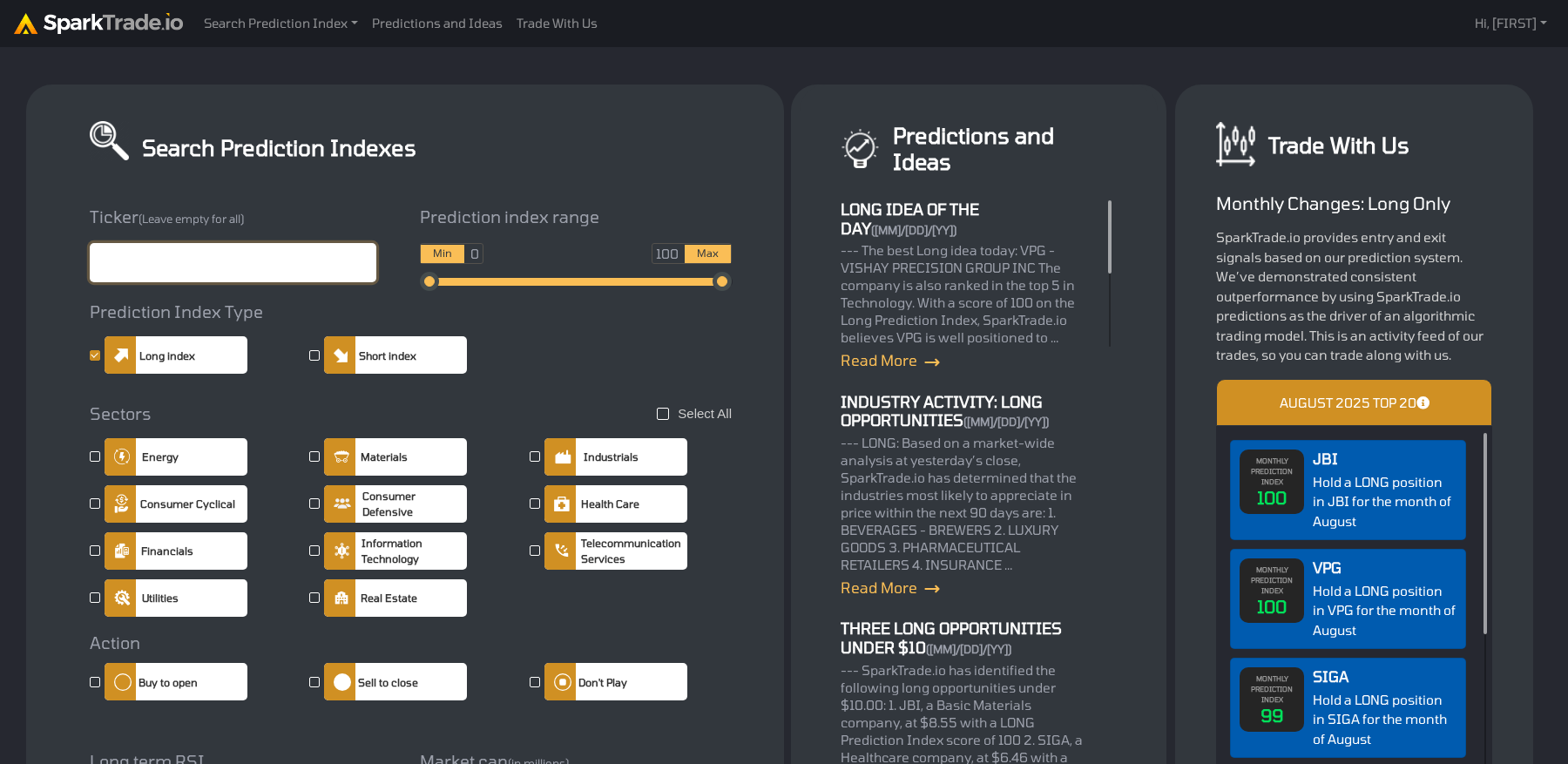 click at bounding box center [233, 262] 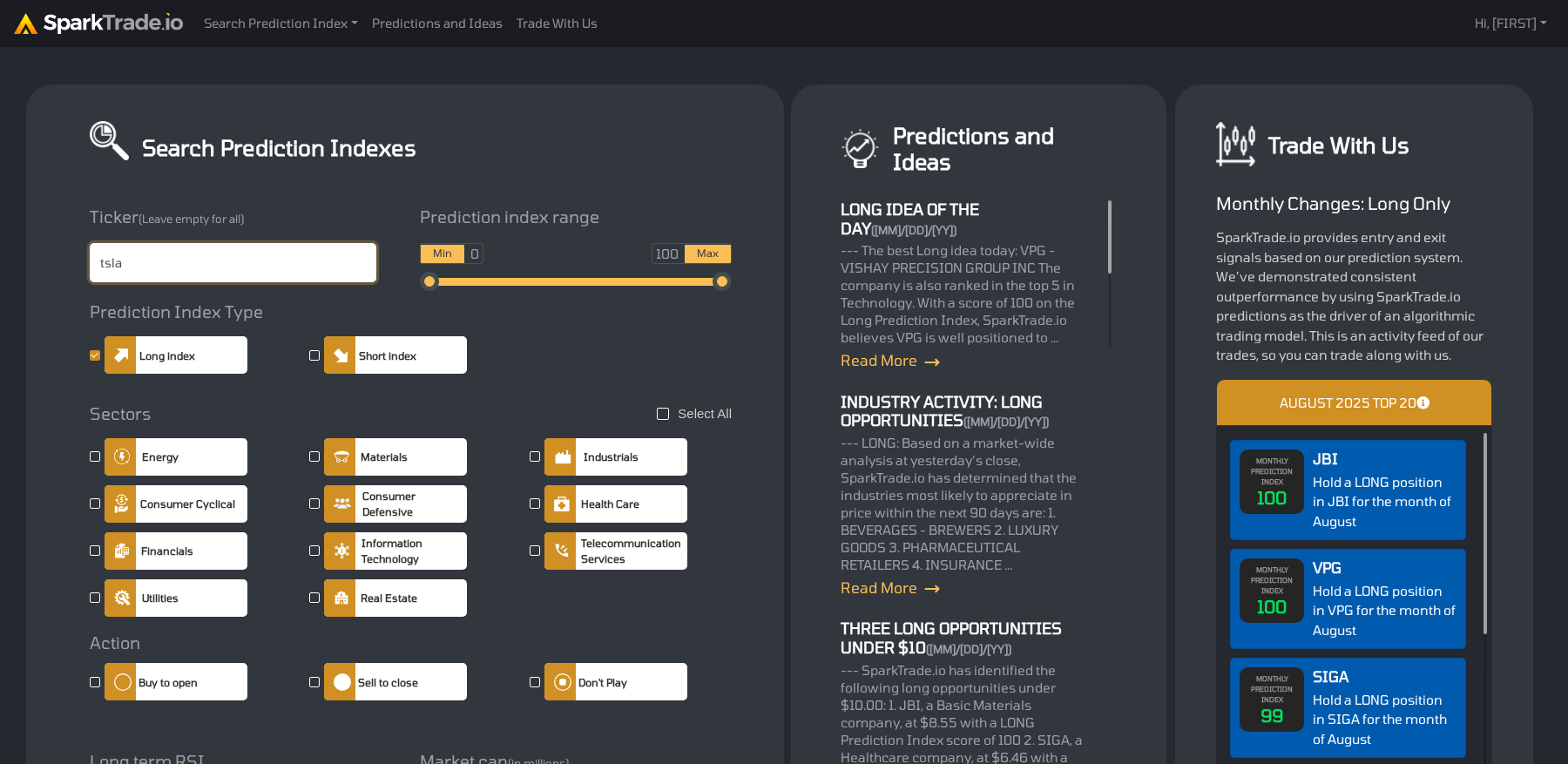 click on "Search" at bounding box center (576, 916) 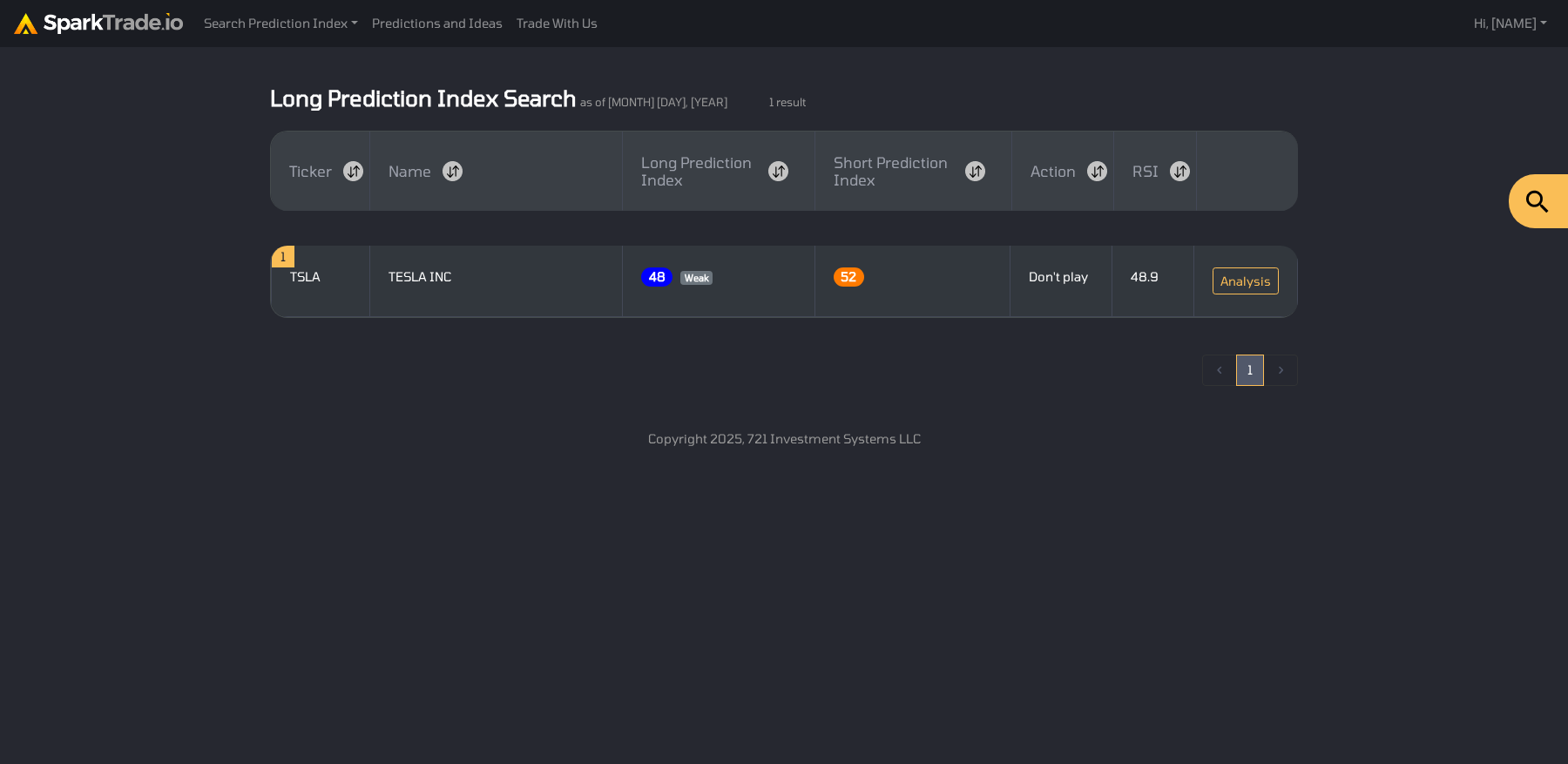 scroll, scrollTop: 0, scrollLeft: 0, axis: both 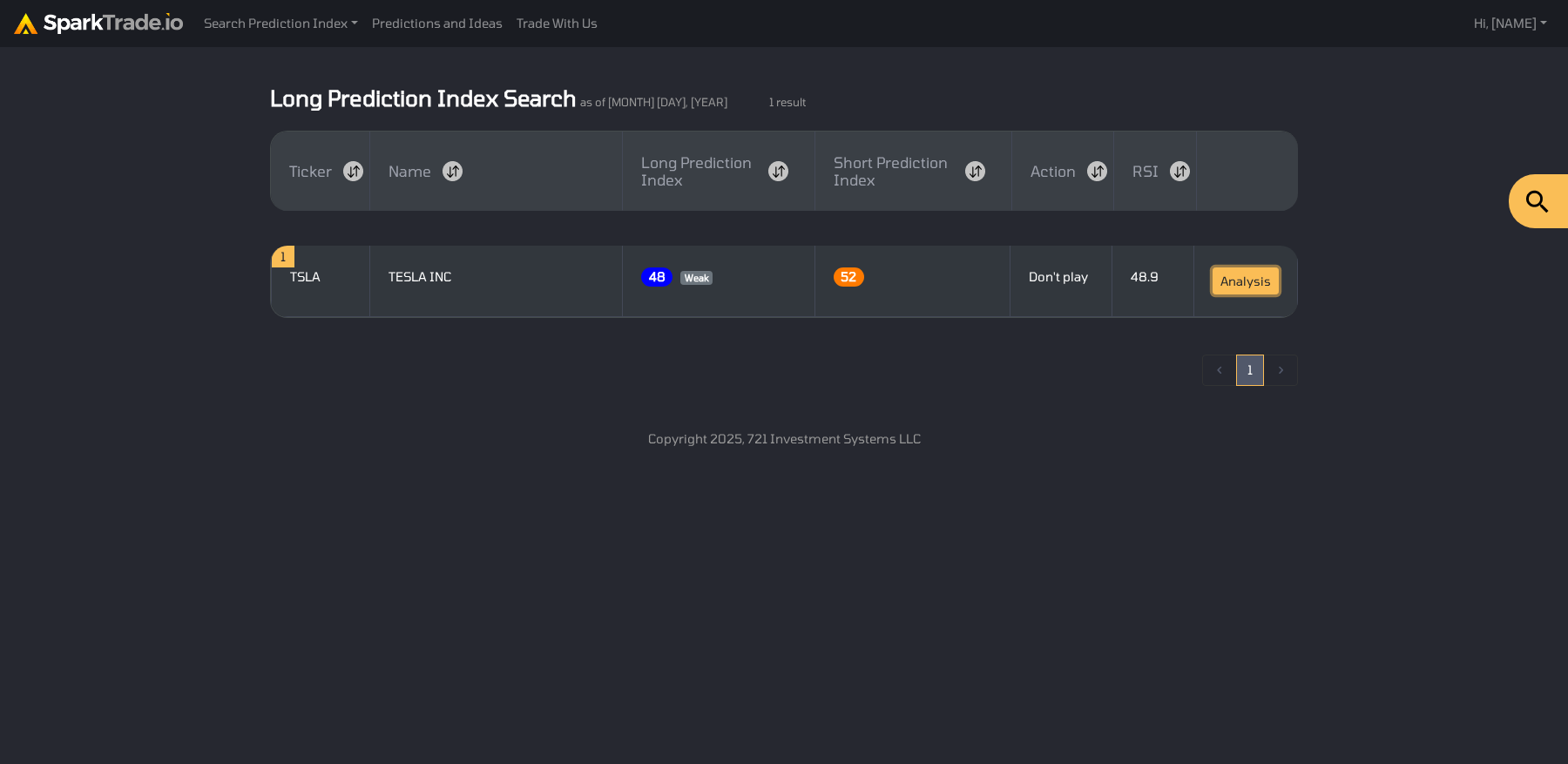 click on "Analysis" at bounding box center [1246, 281] 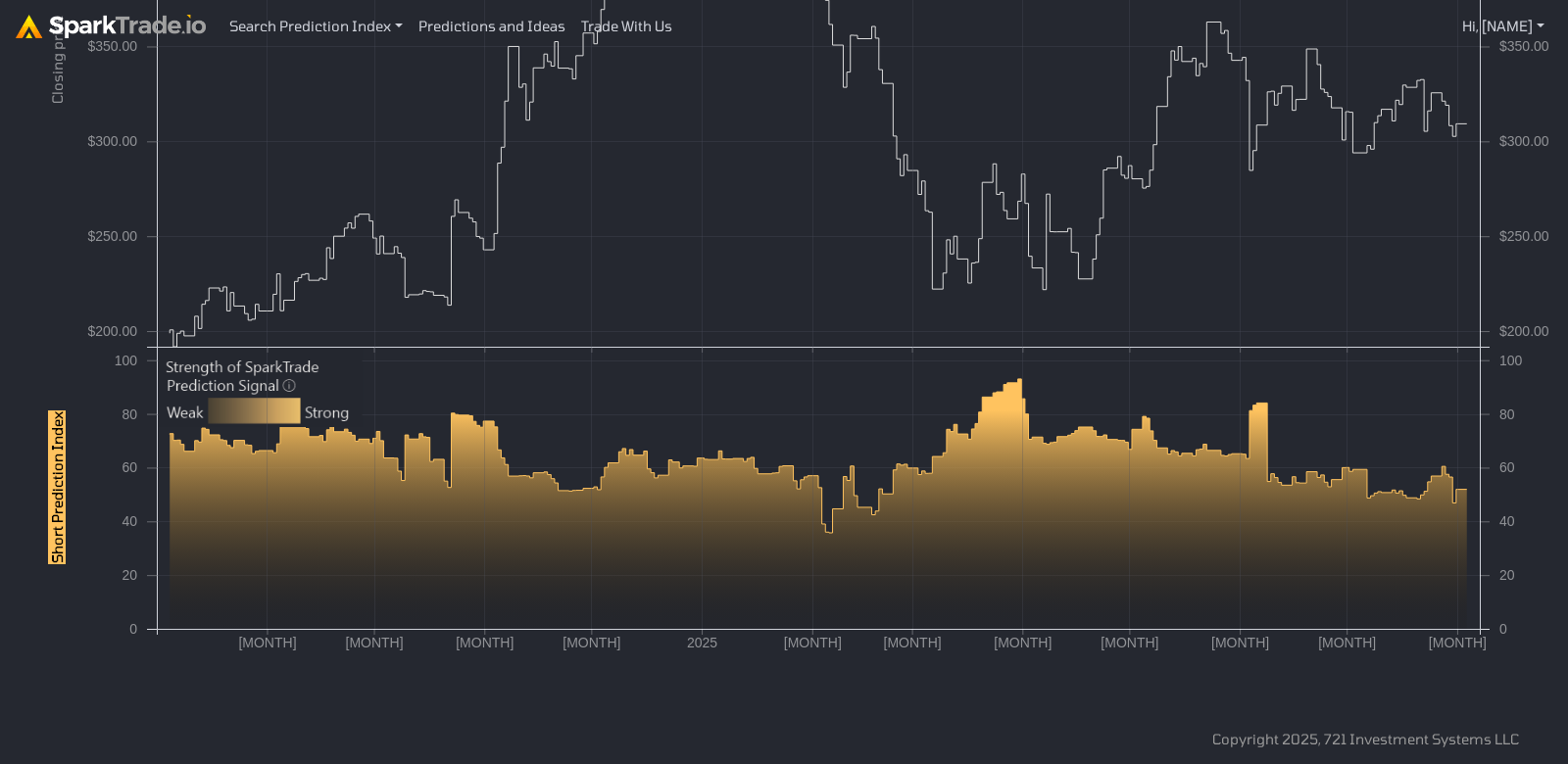scroll, scrollTop: 570, scrollLeft: 0, axis: vertical 